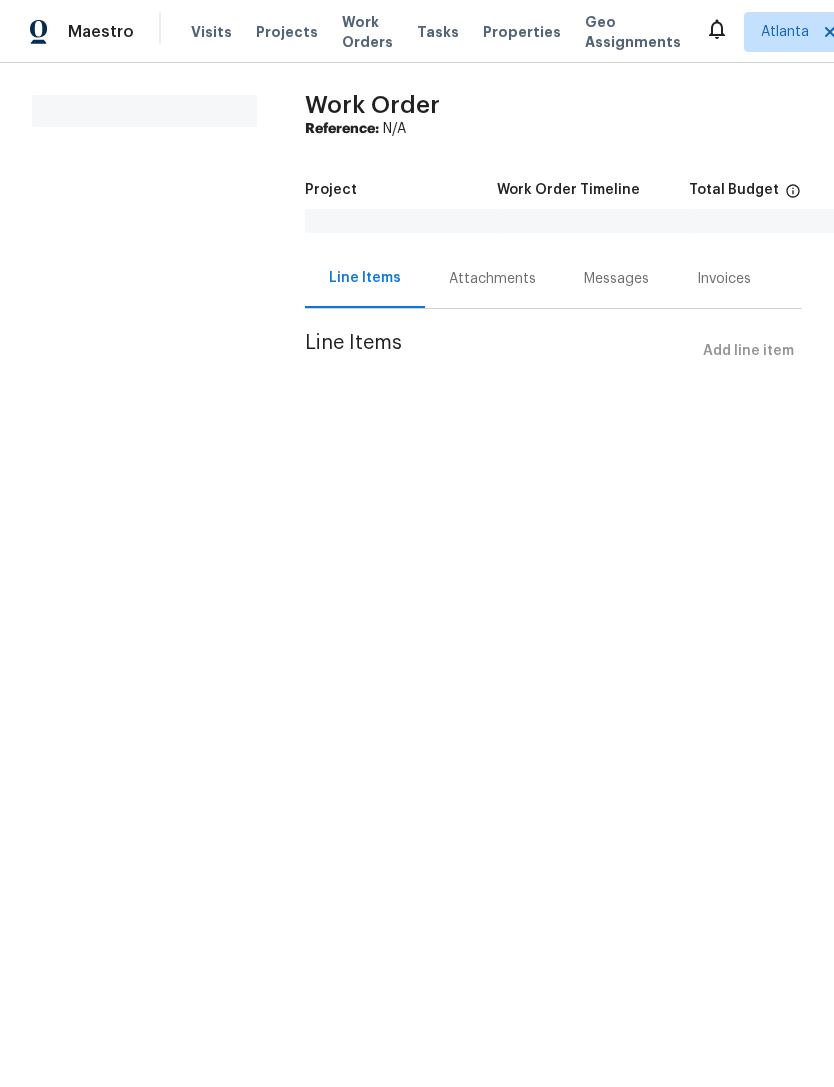 scroll, scrollTop: 0, scrollLeft: 0, axis: both 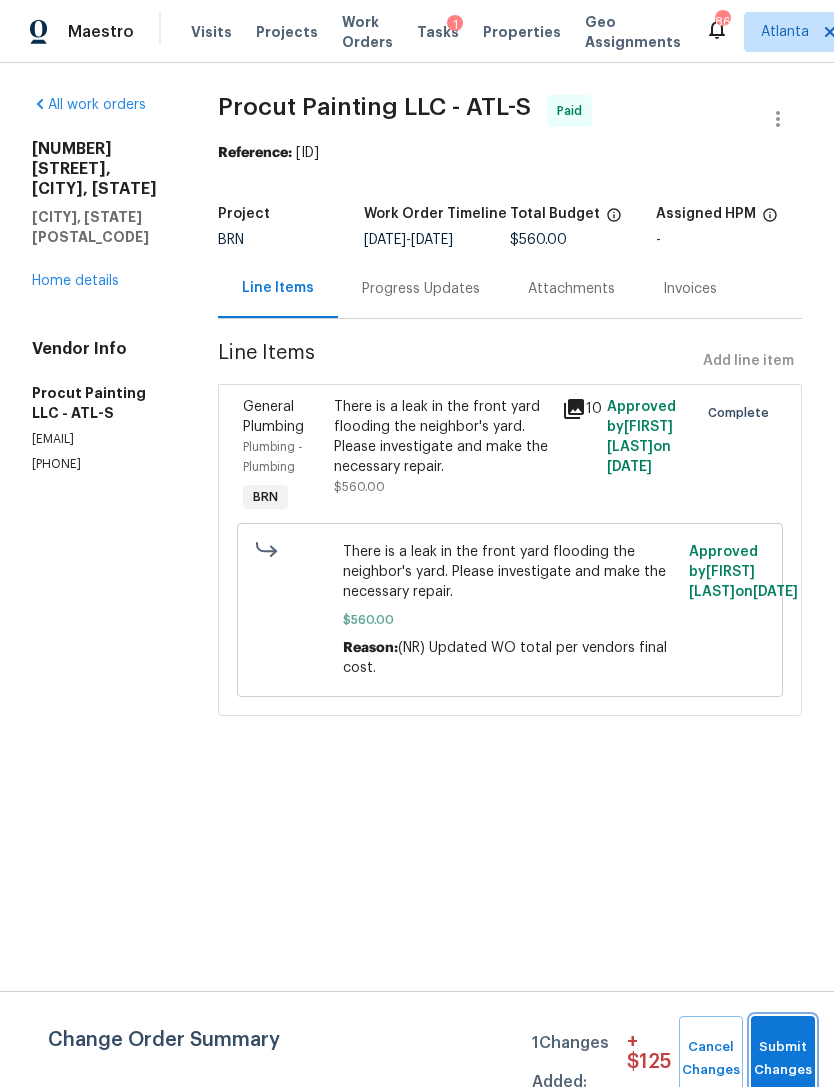 click on "Submit Changes" at bounding box center [783, 1059] 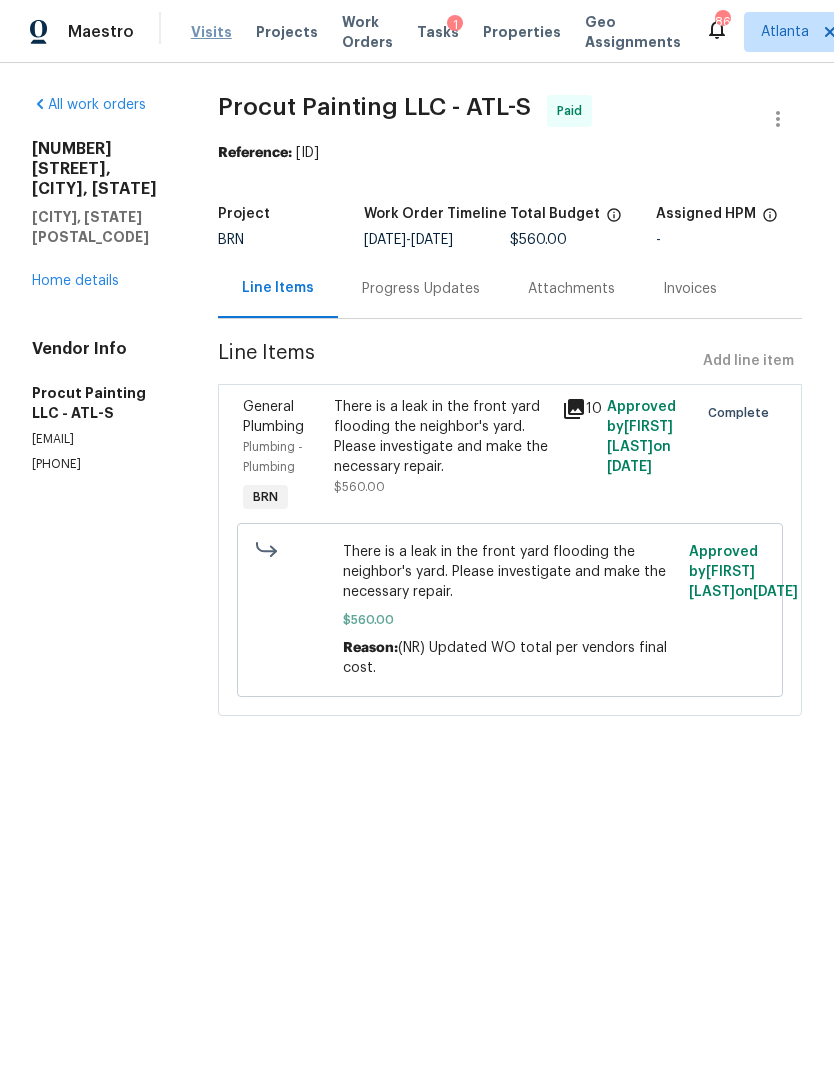 click on "Visits" at bounding box center [211, 32] 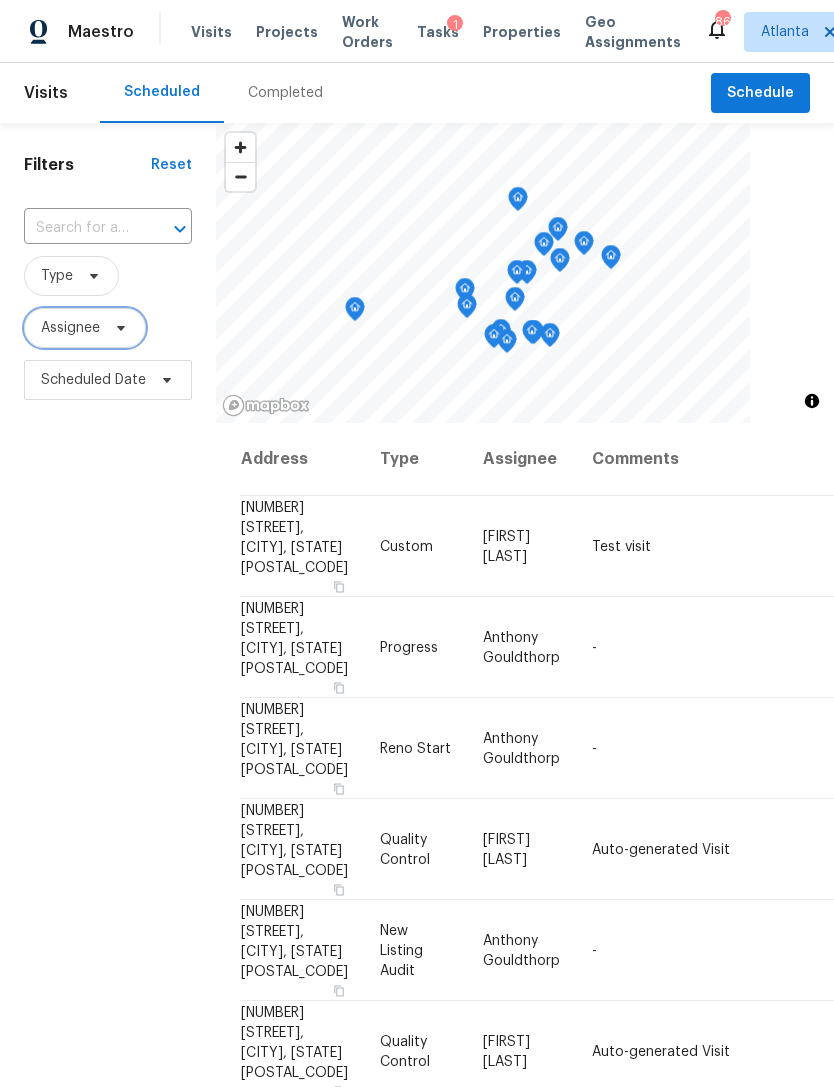 click 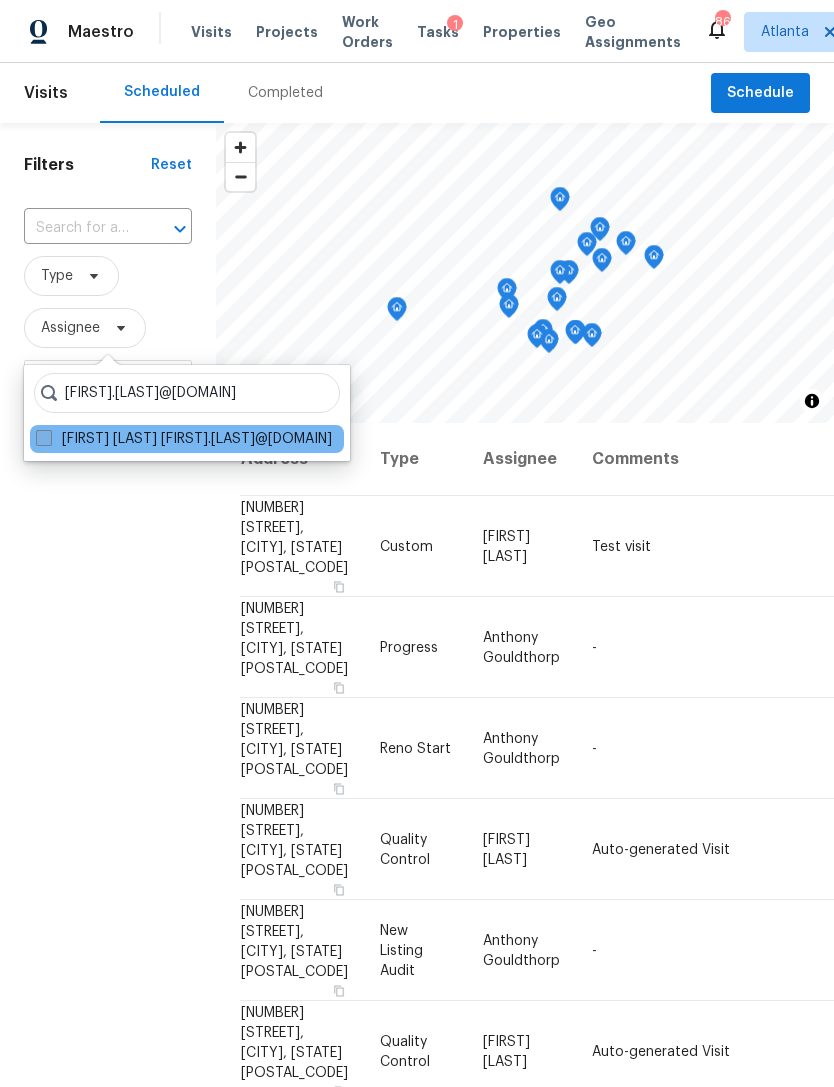 type on "Jaydon.entrekin@opendoor.com" 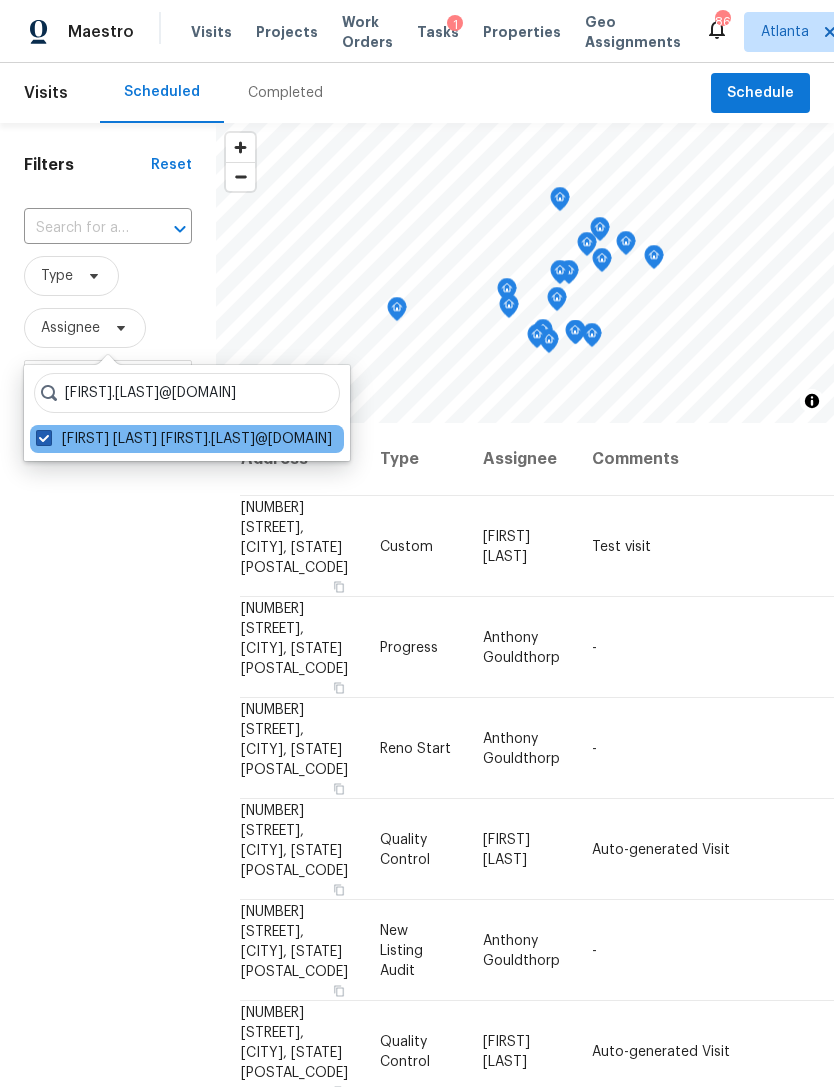 checkbox on "true" 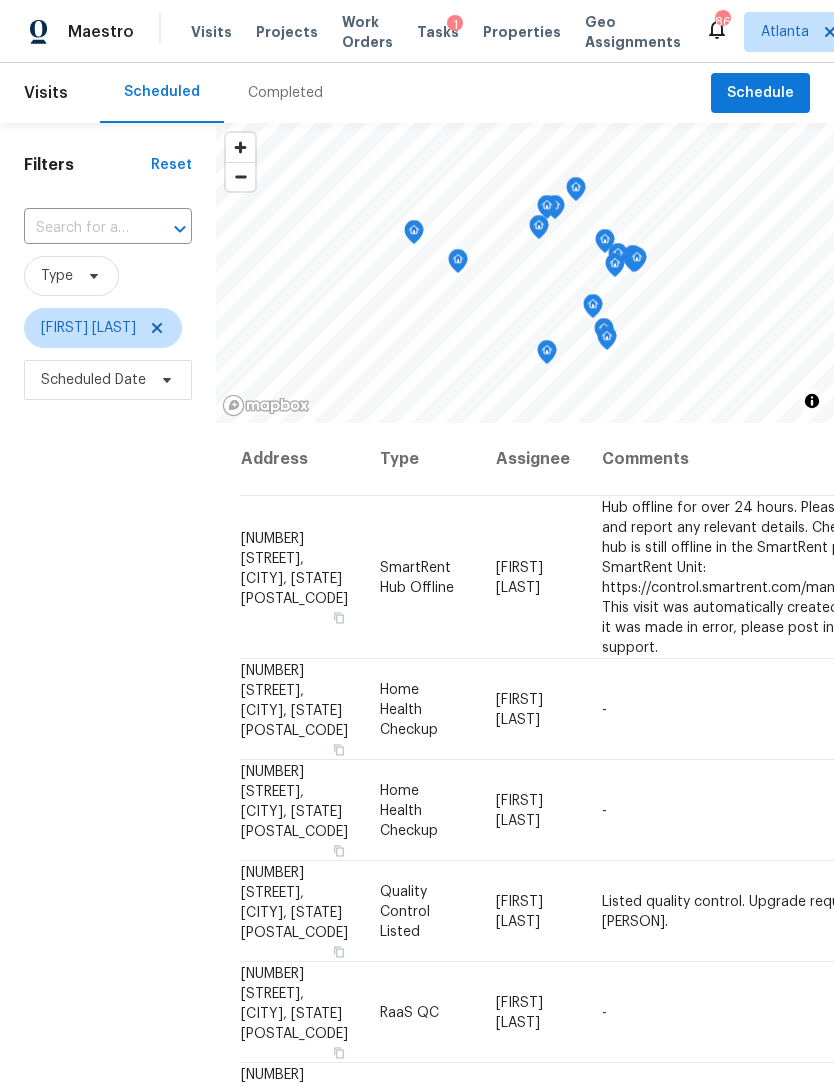 scroll, scrollTop: 0, scrollLeft: 0, axis: both 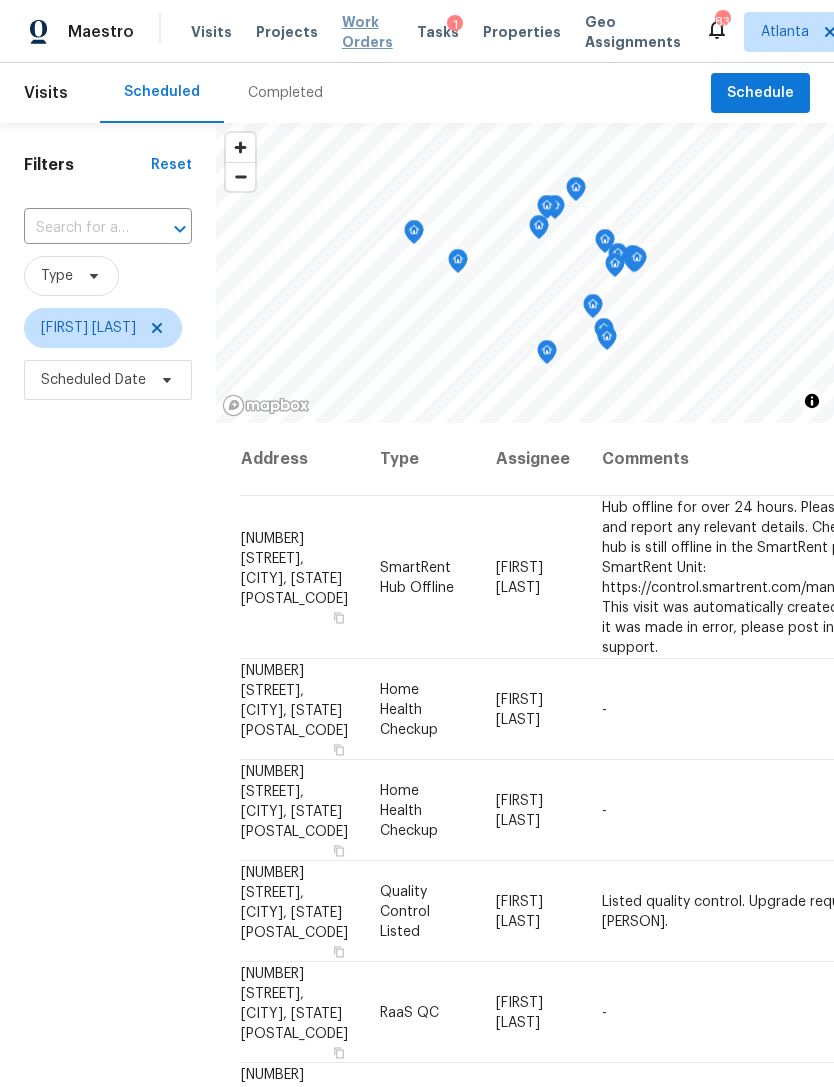 click on "Work Orders" at bounding box center (367, 32) 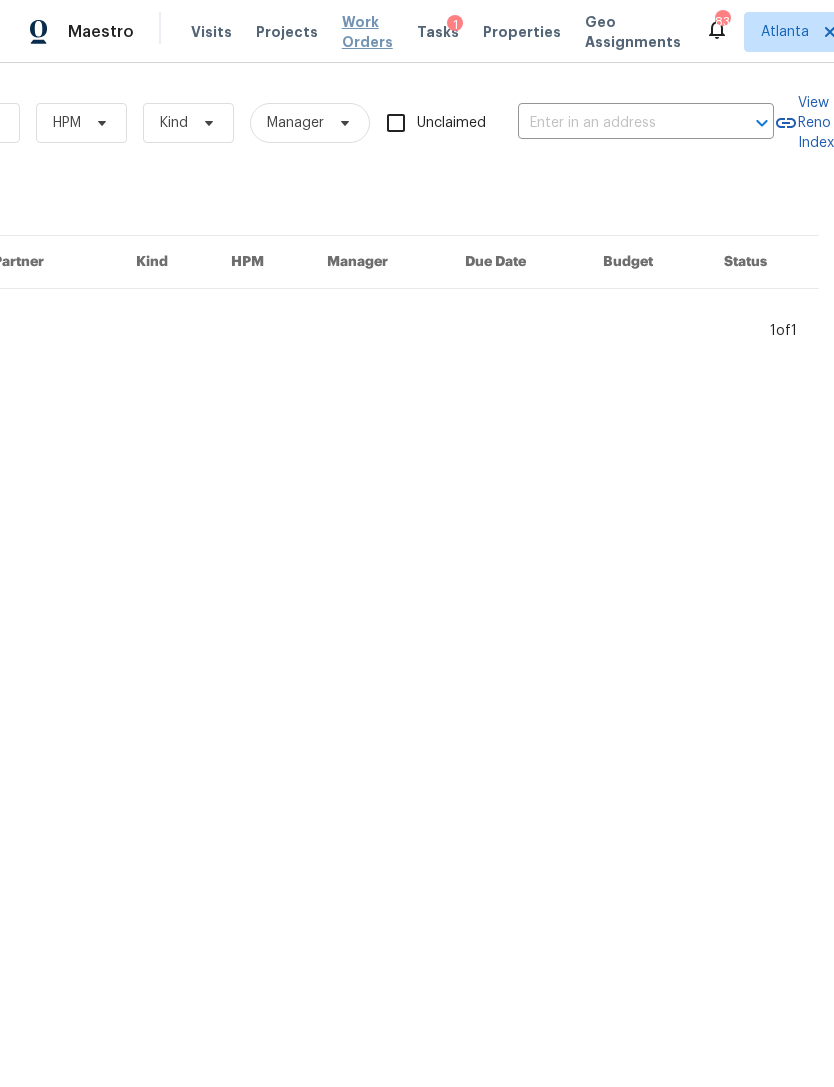scroll, scrollTop: 0, scrollLeft: 329, axis: horizontal 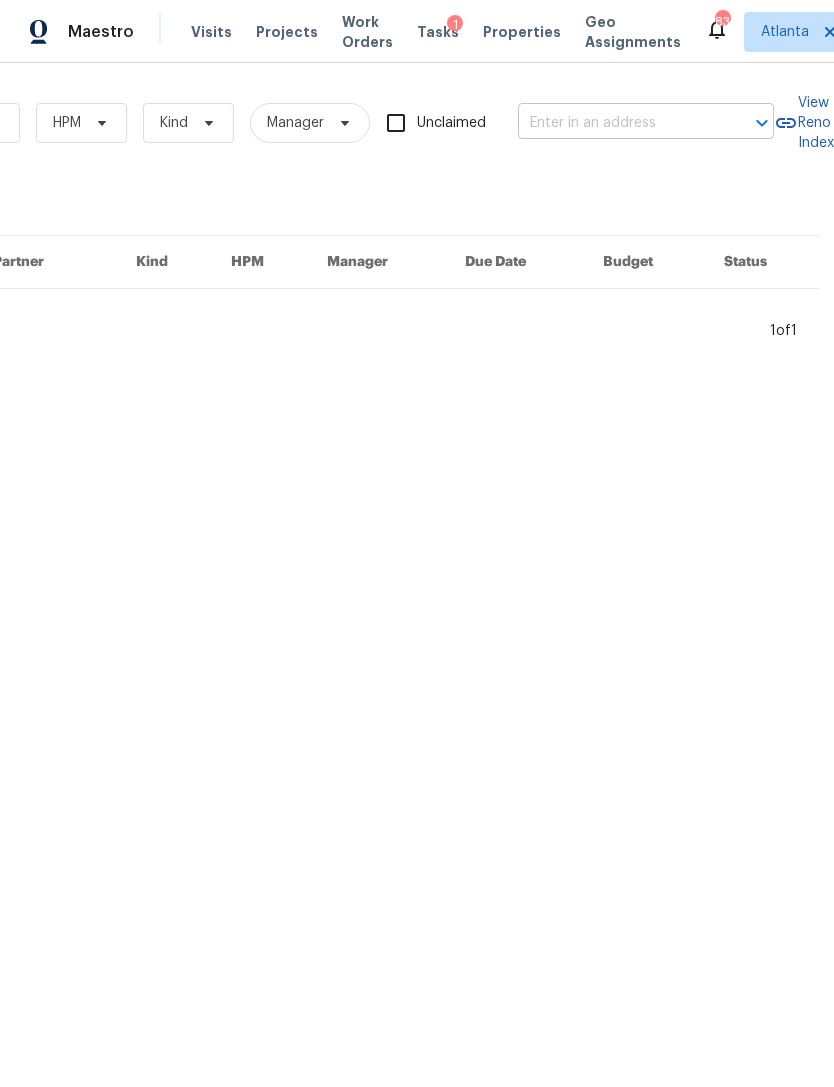 click at bounding box center (618, 123) 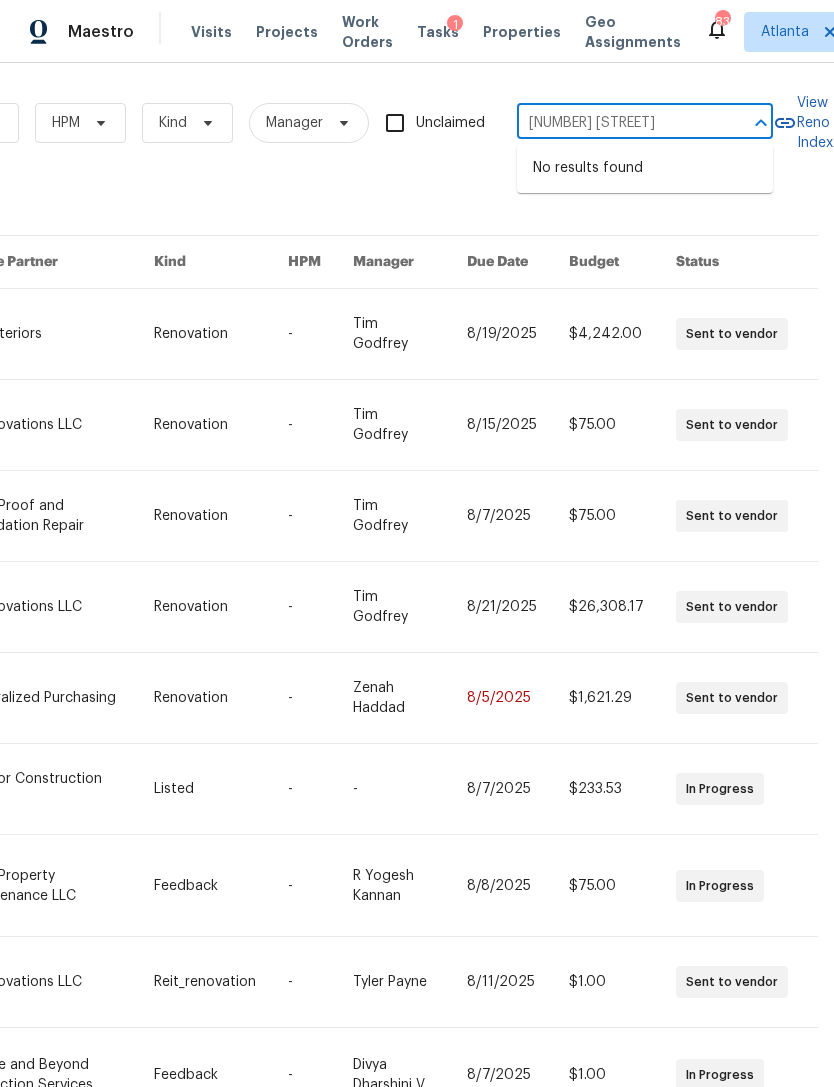 type on "520 haymarket" 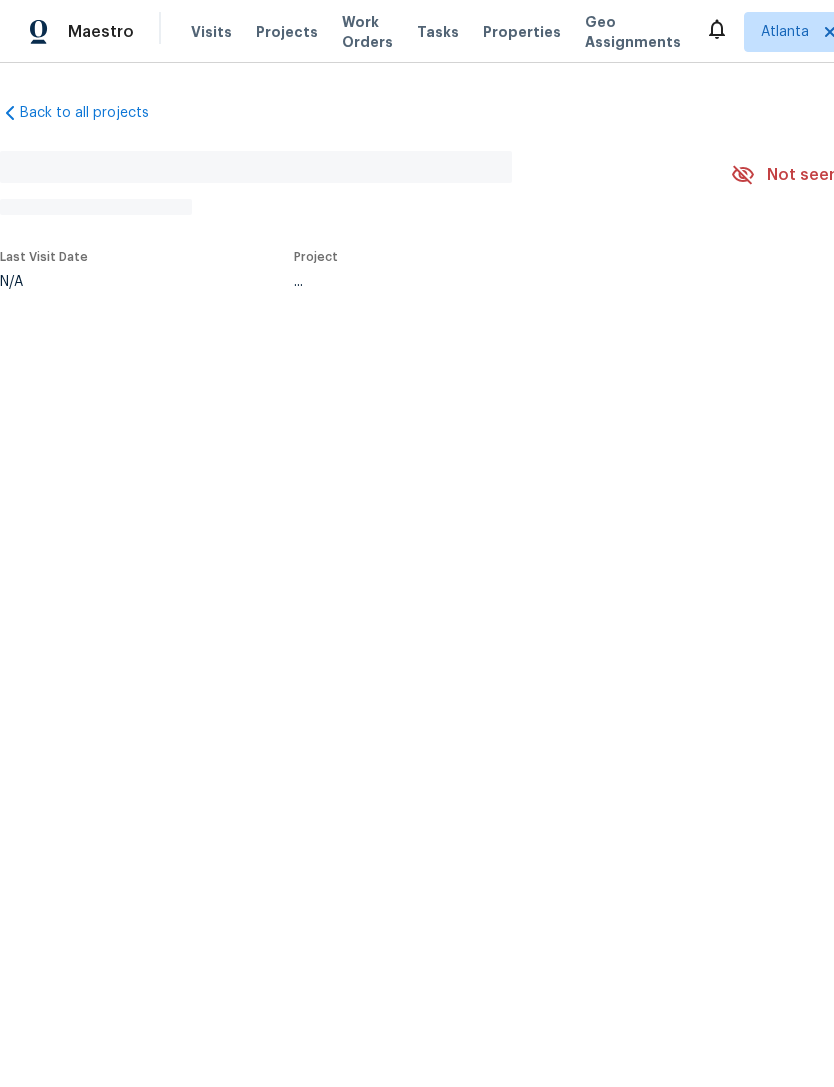 scroll, scrollTop: 0, scrollLeft: 0, axis: both 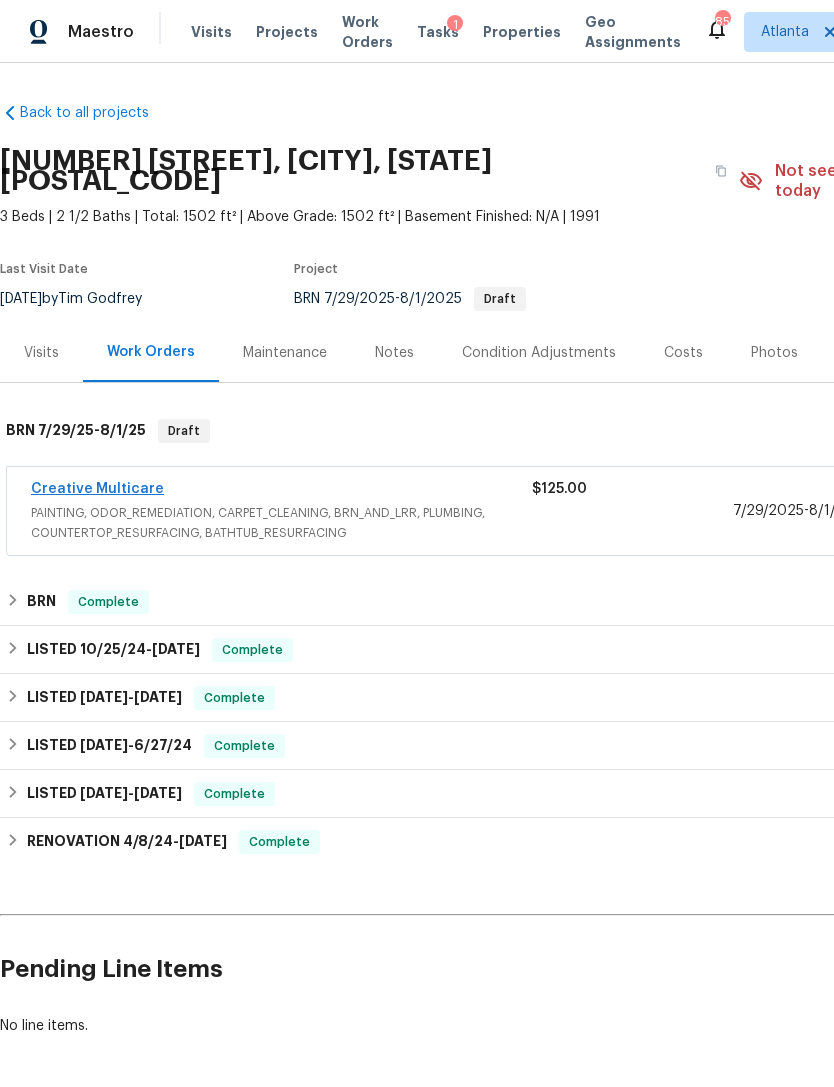 click on "Creative Multicare" at bounding box center (97, 489) 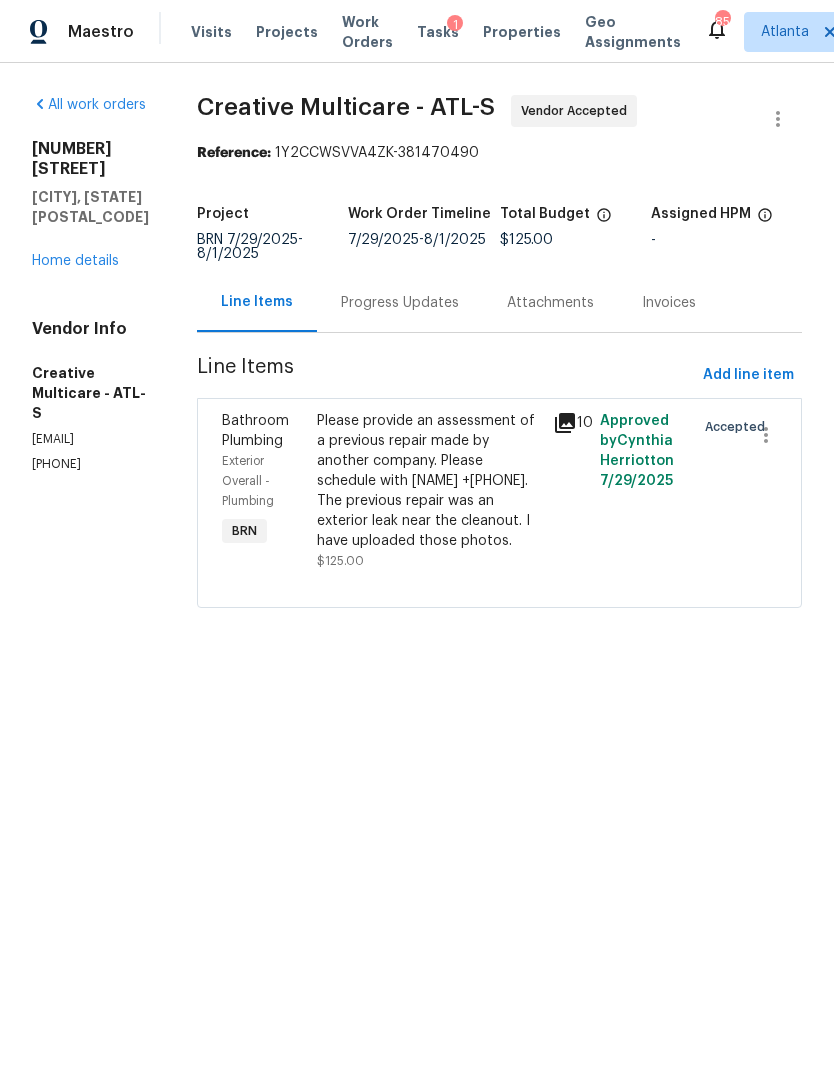 click 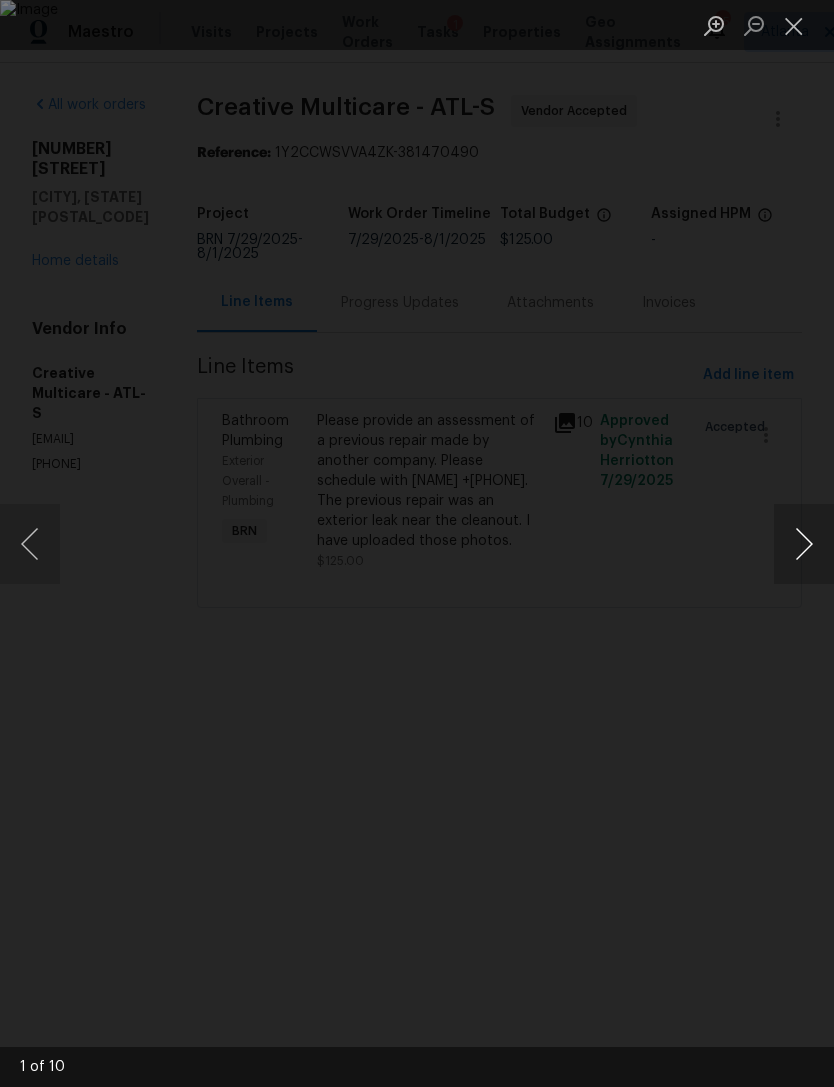 click at bounding box center [804, 544] 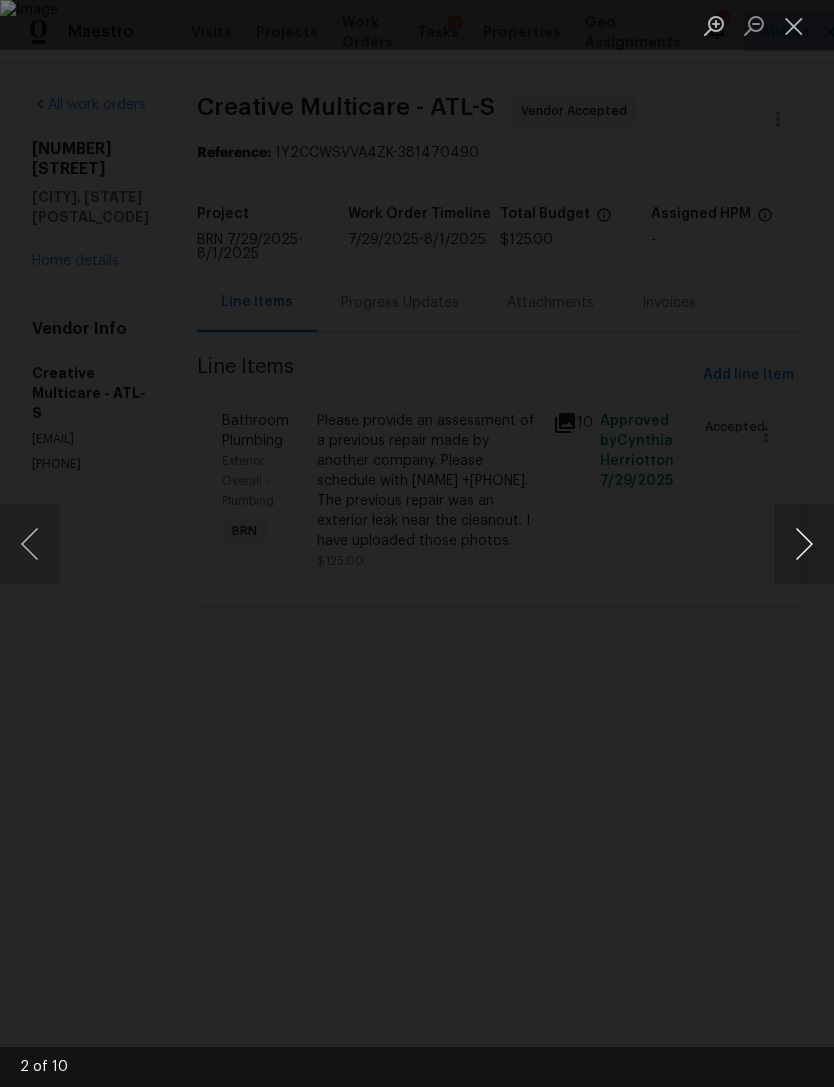 click at bounding box center (804, 544) 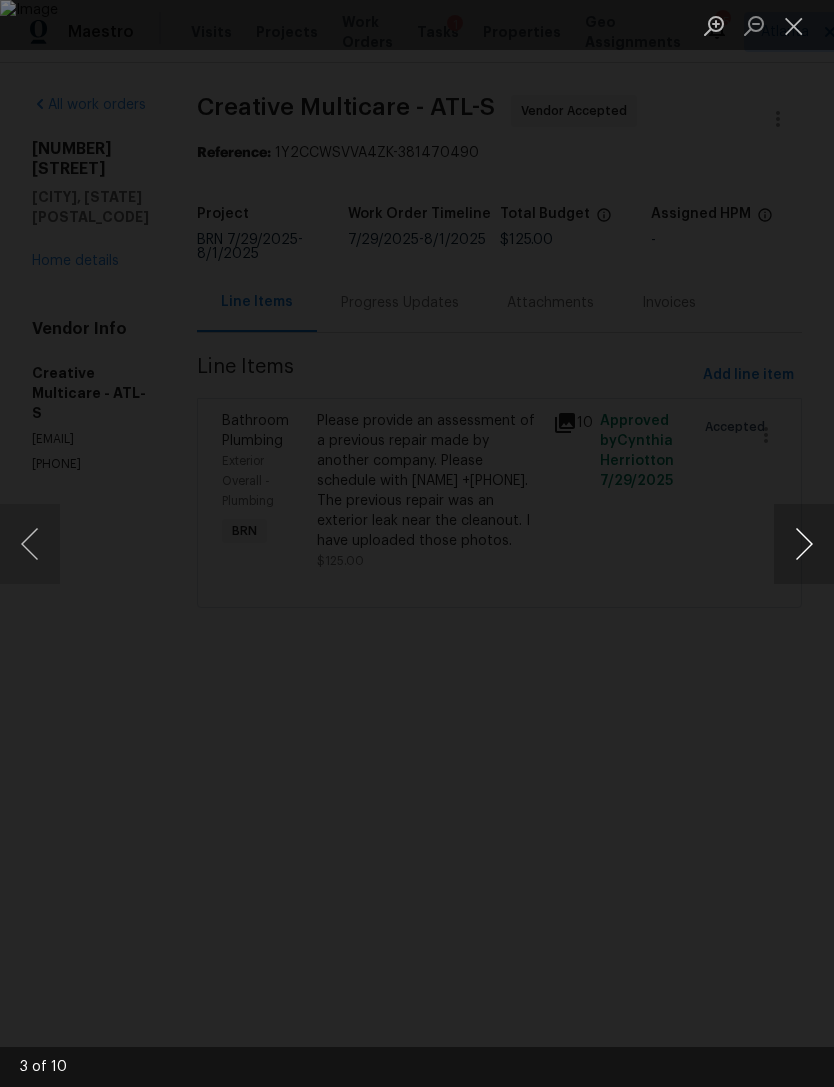 click at bounding box center [804, 544] 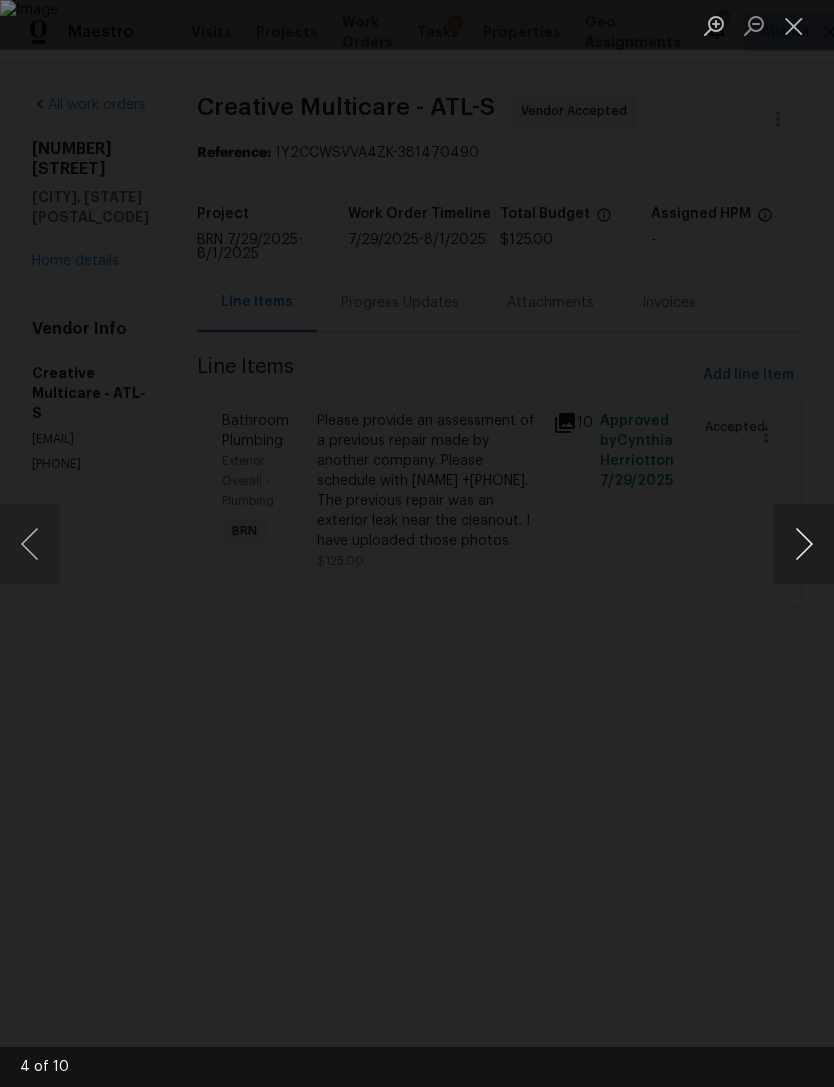 click at bounding box center (804, 544) 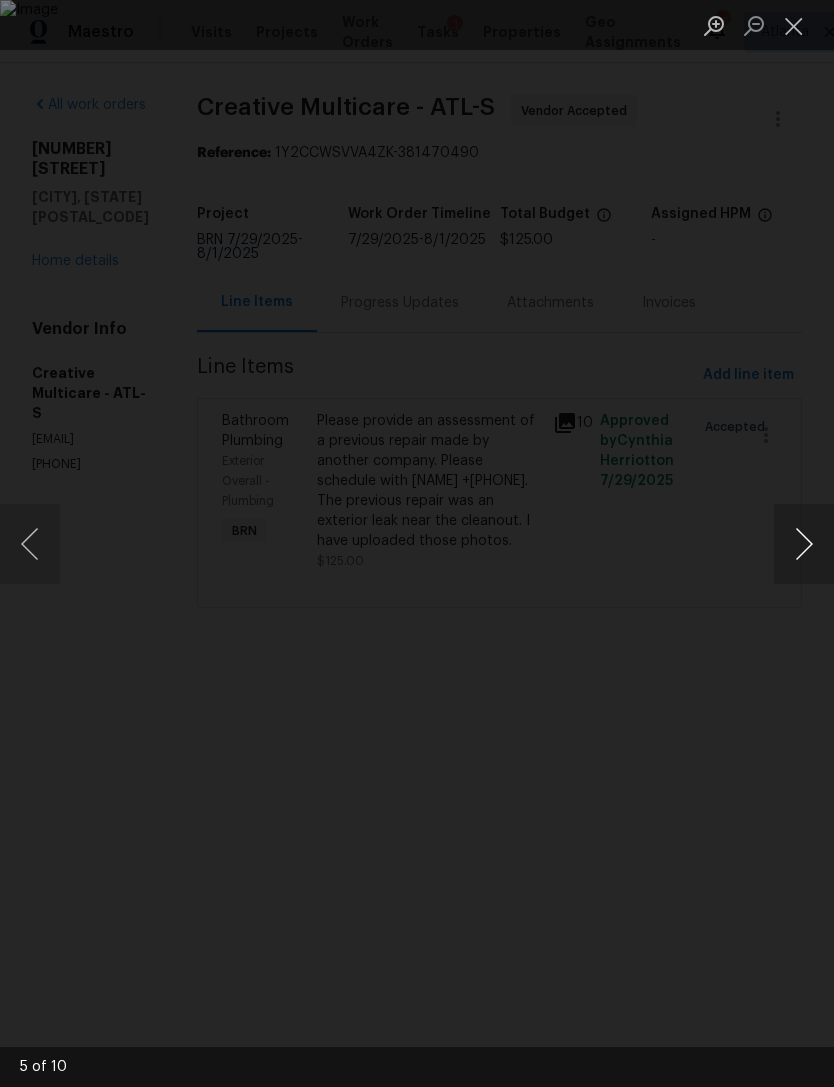 click at bounding box center (804, 544) 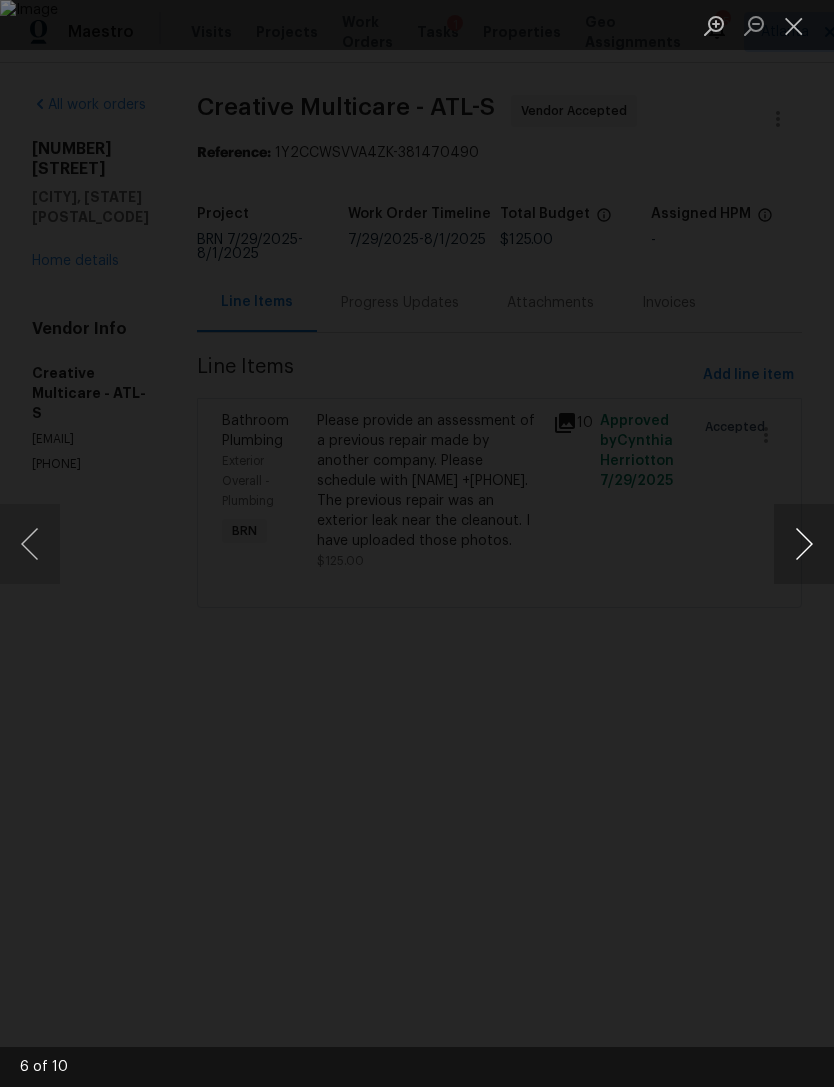 click at bounding box center (804, 544) 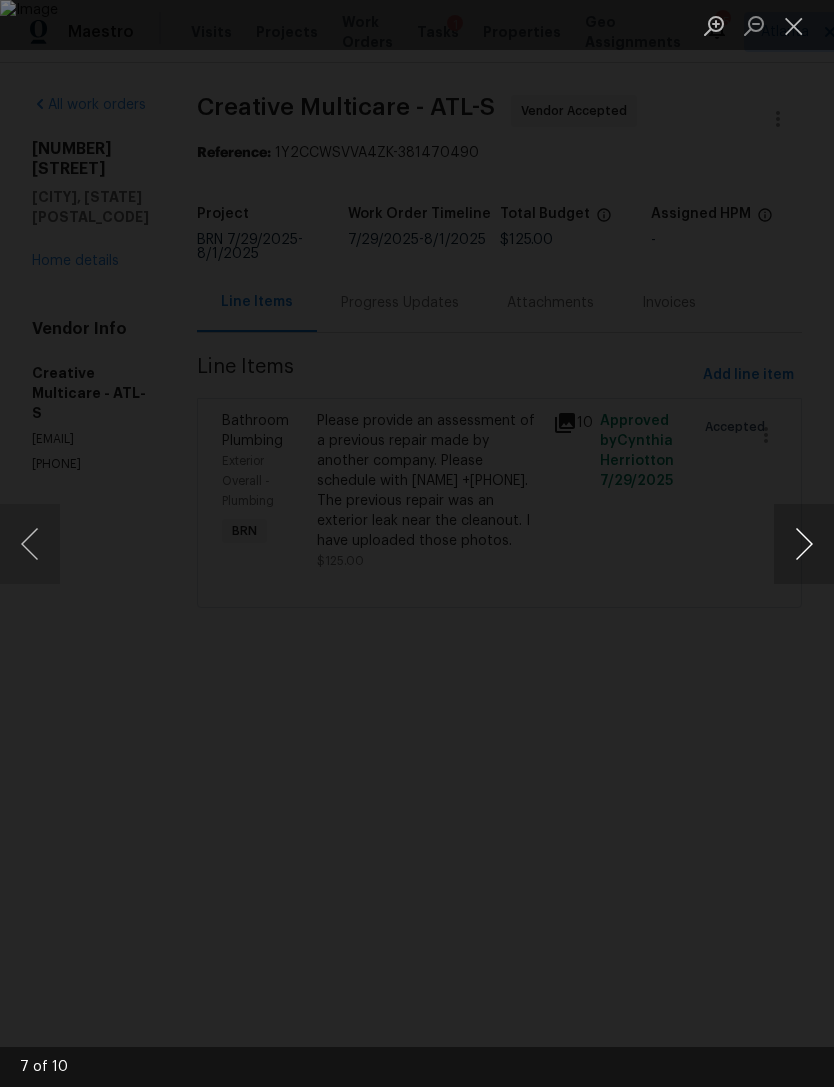 click at bounding box center (804, 544) 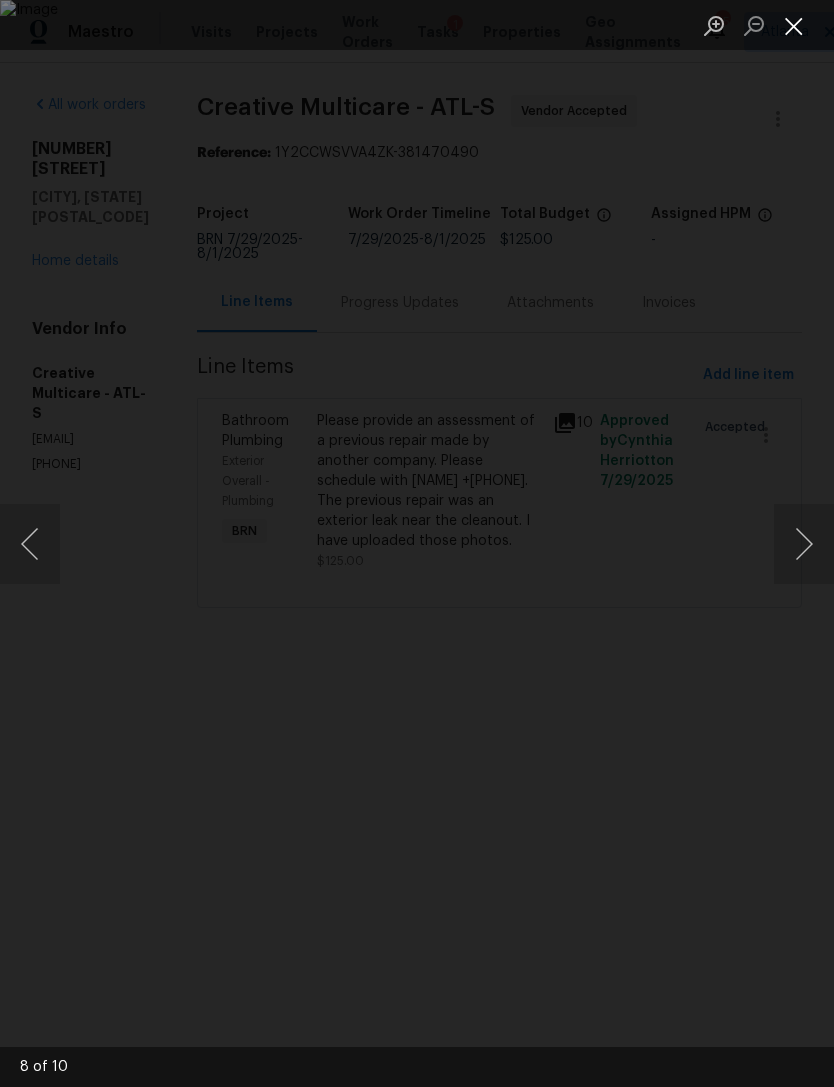 click at bounding box center (794, 25) 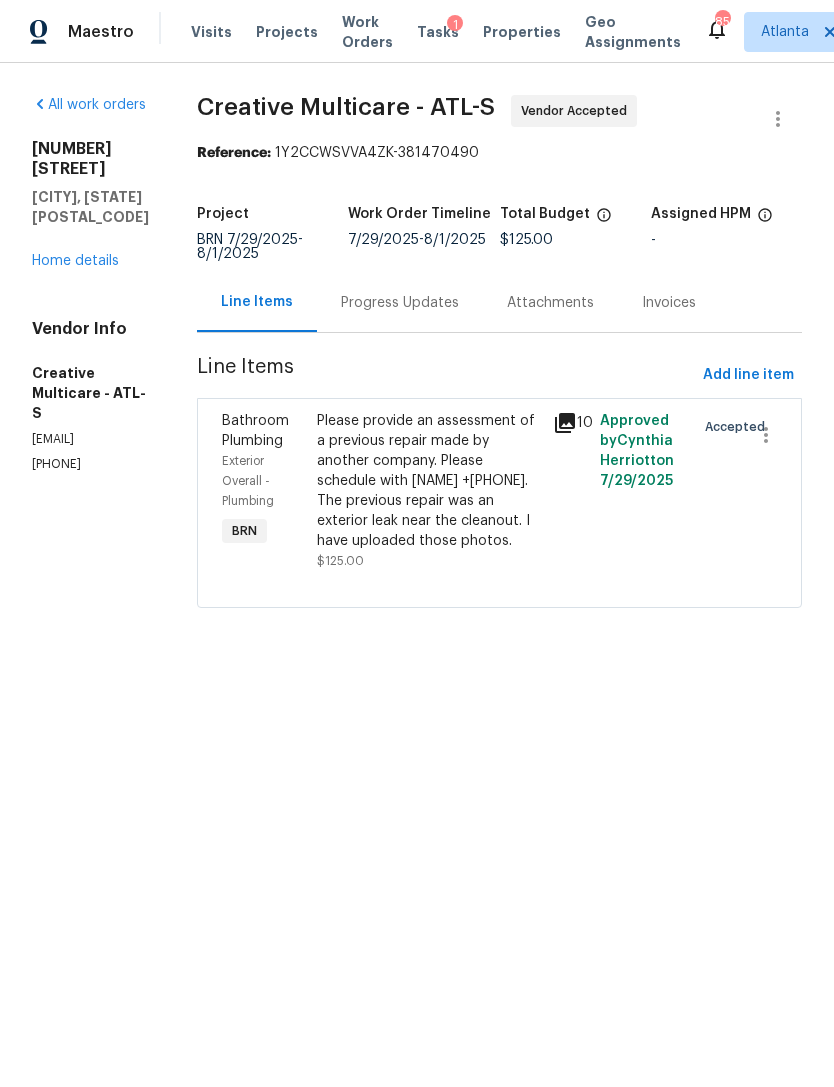 click on "Progress Updates" at bounding box center [400, 303] 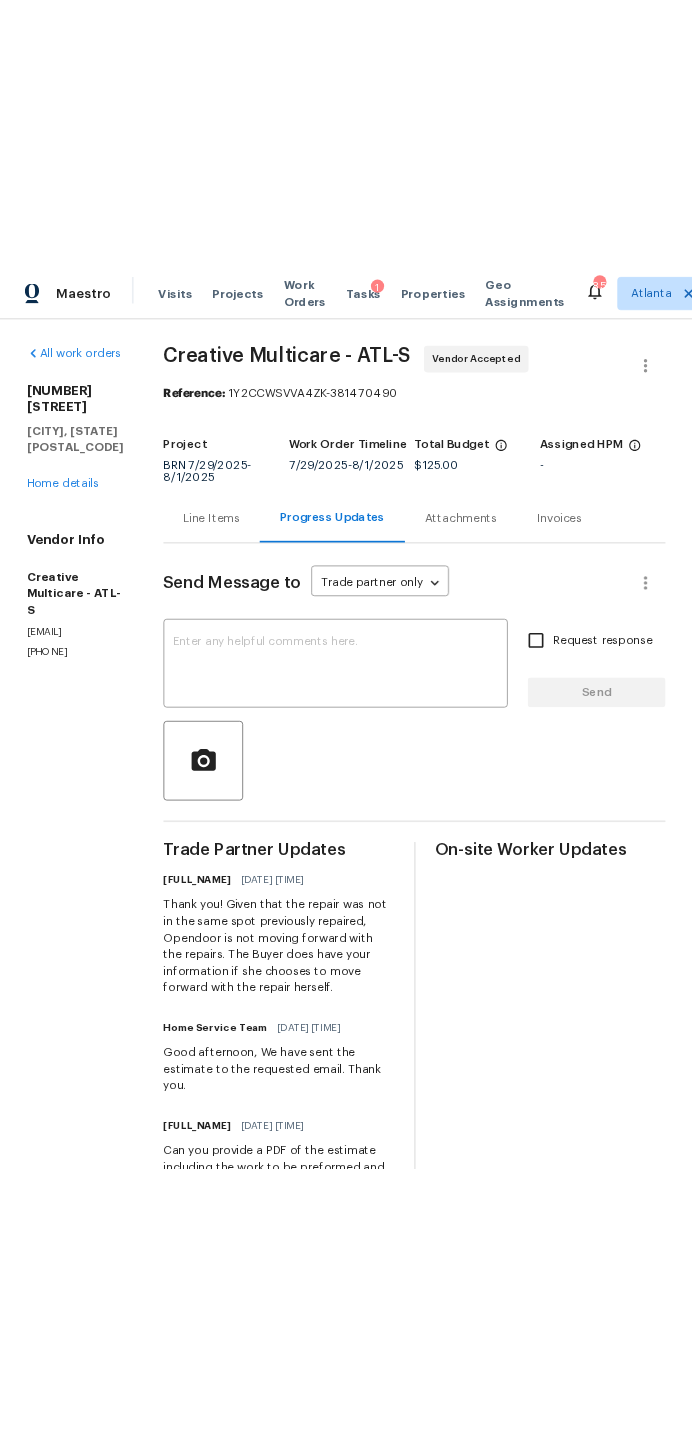 scroll, scrollTop: 0, scrollLeft: 0, axis: both 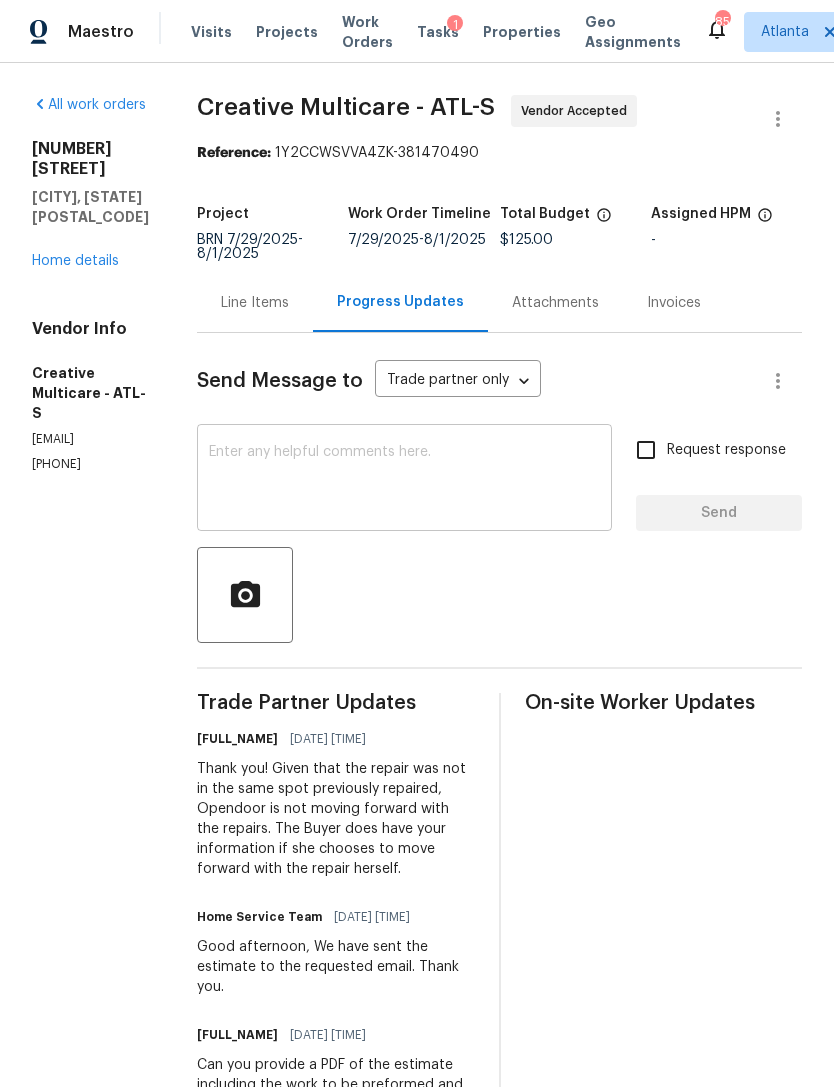 click at bounding box center [404, 480] 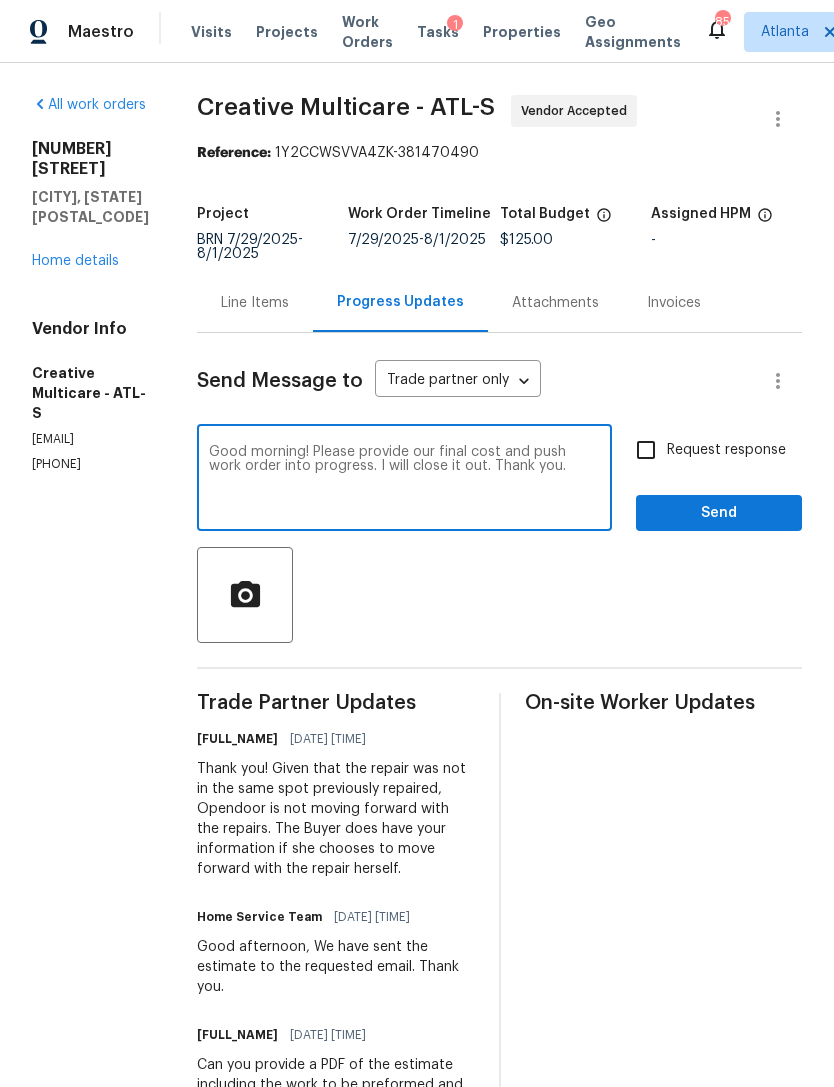 type on "Good morning! Please provide our final cost and push work order into progress. I will close it out. Thank you." 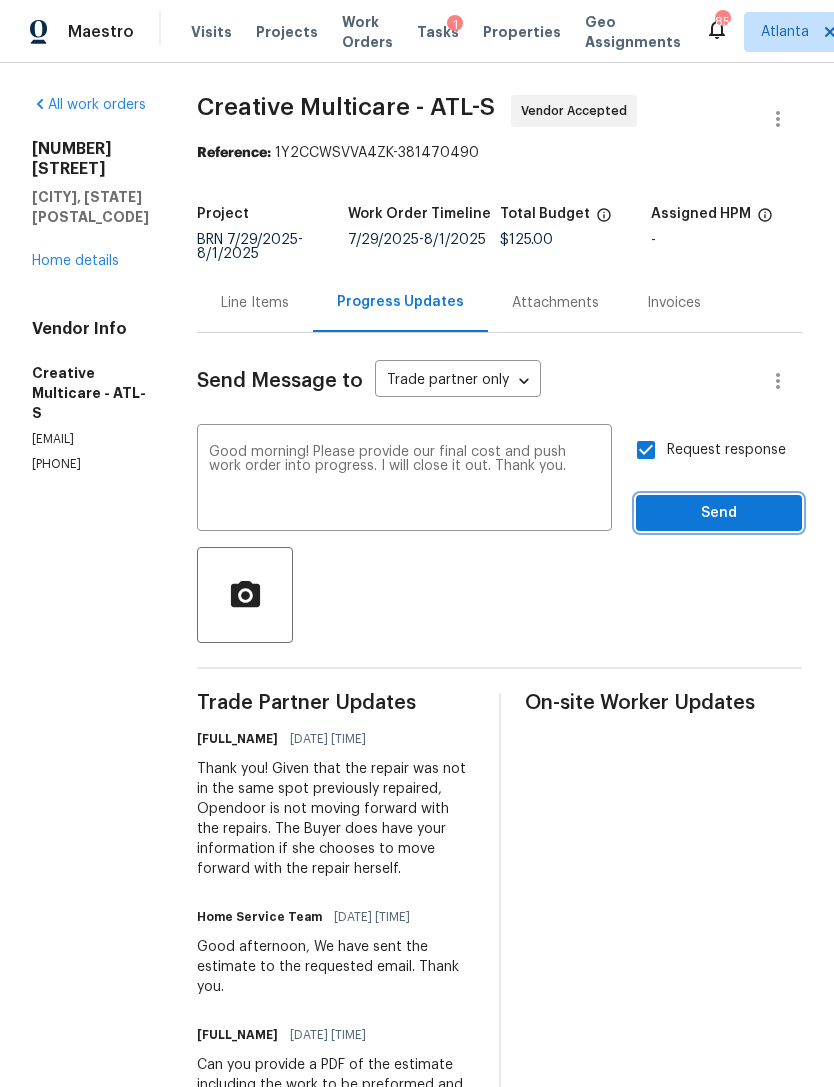 click on "Send" at bounding box center (719, 513) 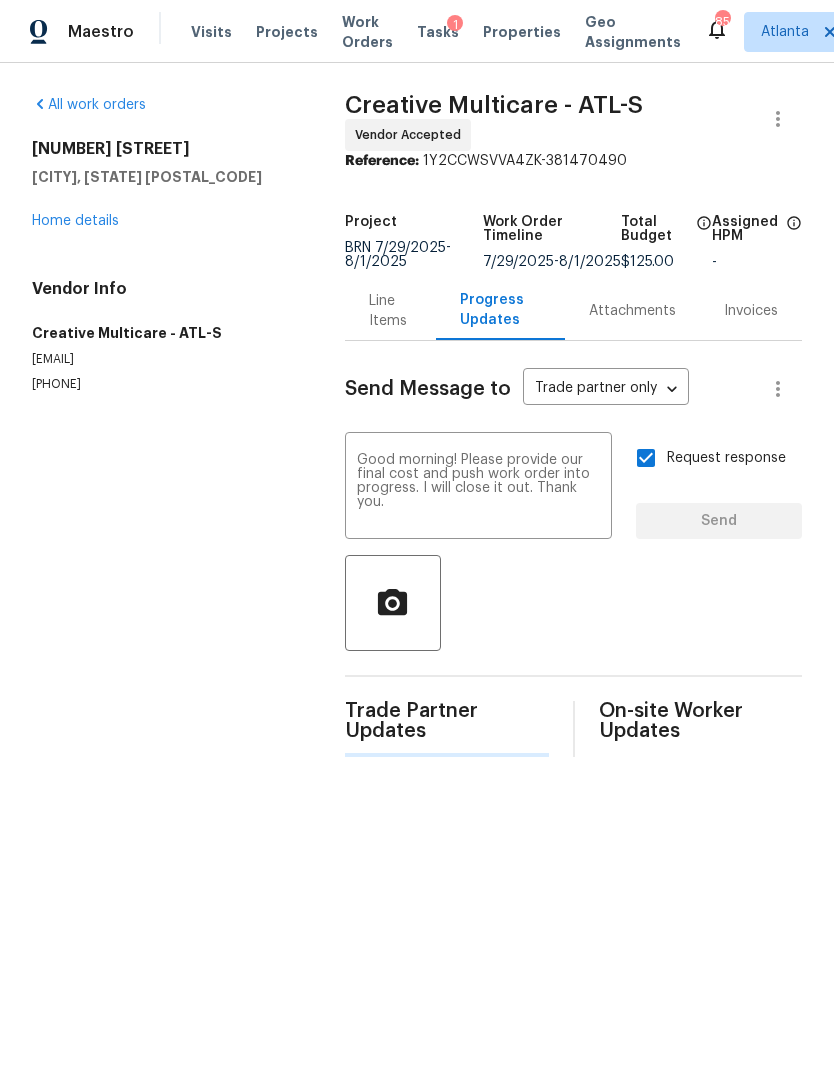 type 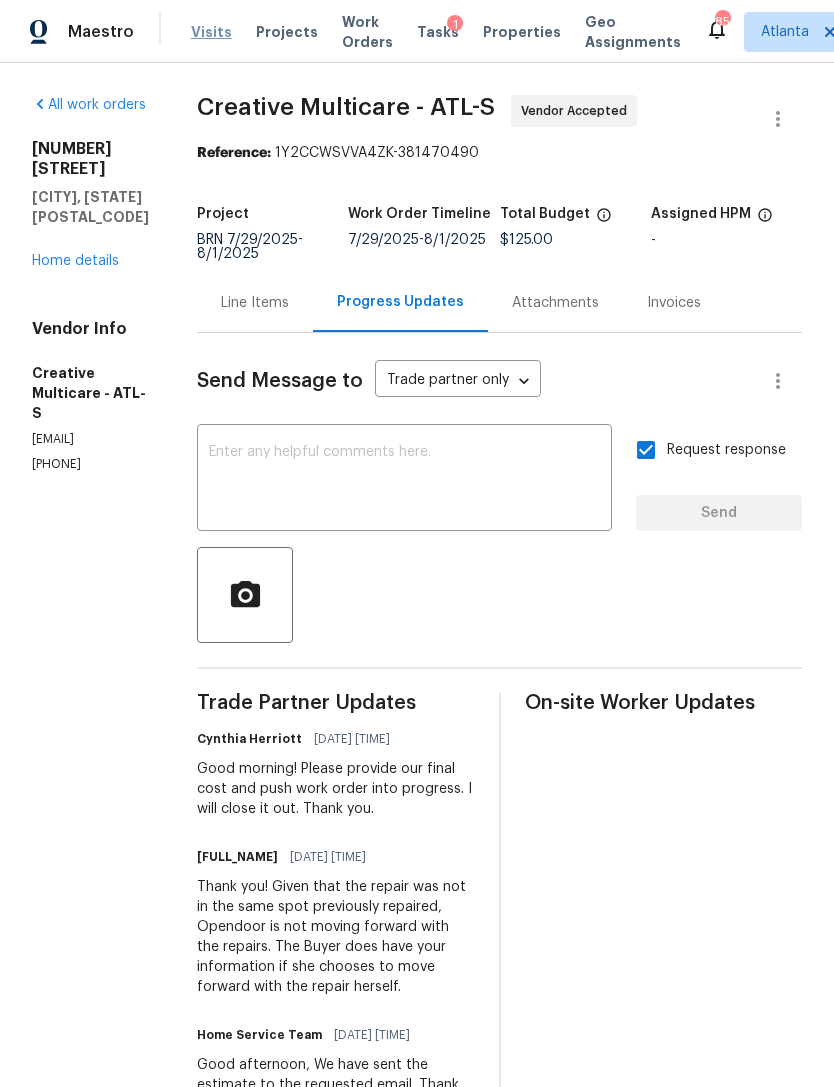 click on "Visits" at bounding box center (211, 32) 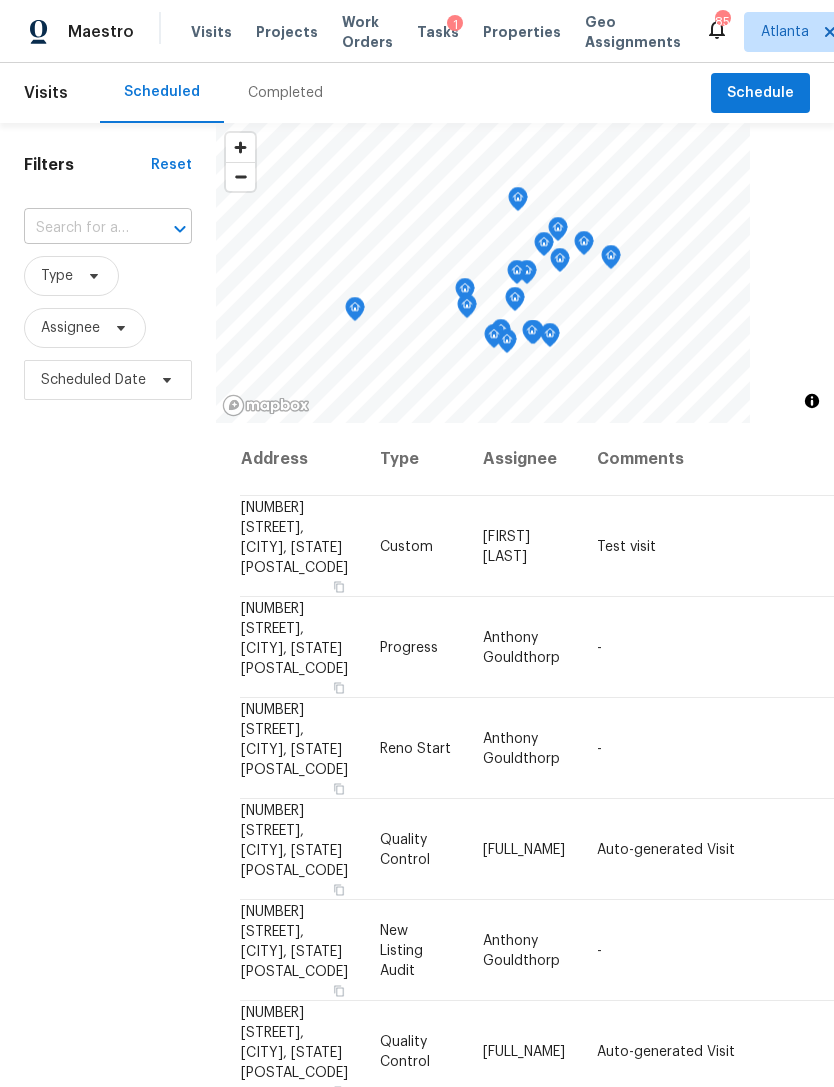 click at bounding box center [80, 228] 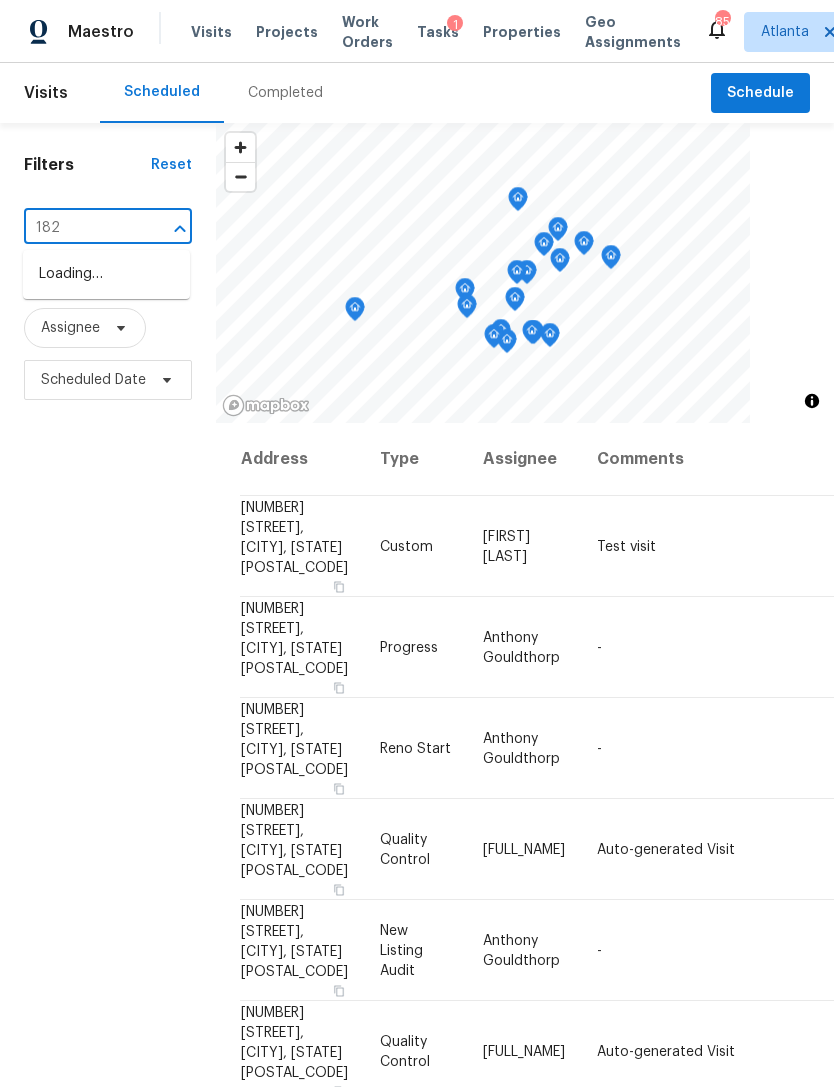 type on "1826" 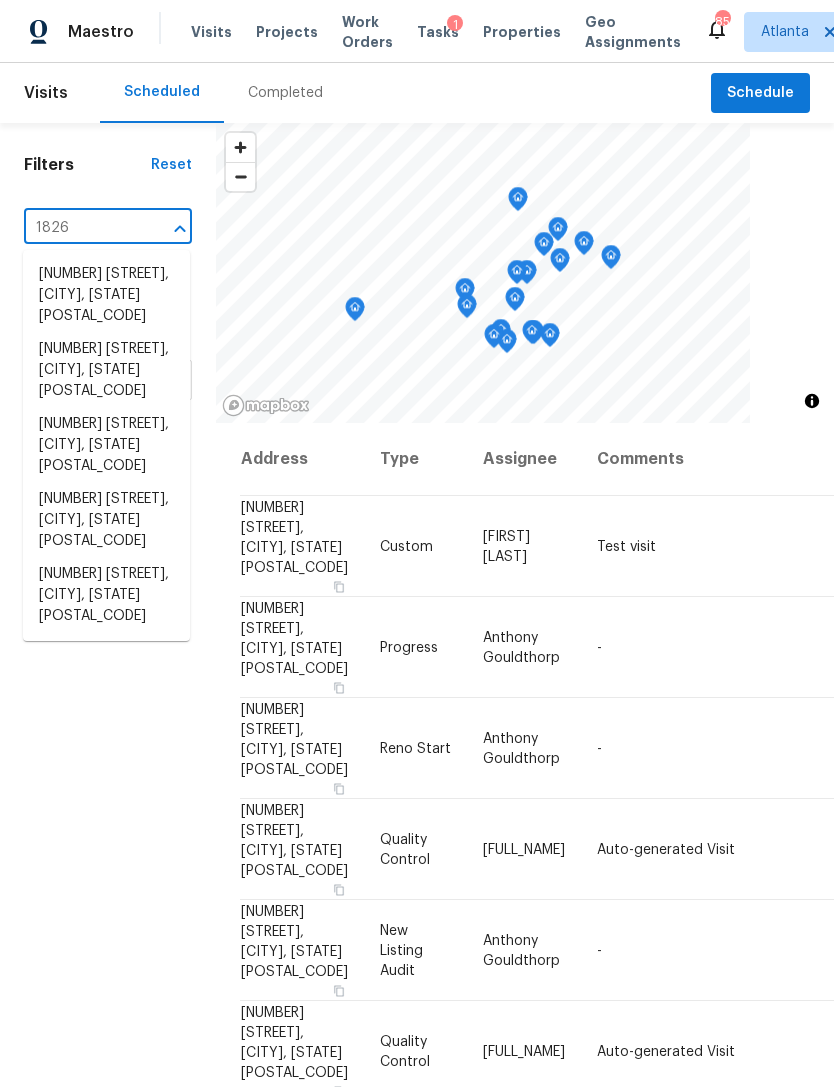 click on "[NUMBER] [STREET], [CITY], [STATE] [POSTAL_CODE]" at bounding box center [106, 595] 